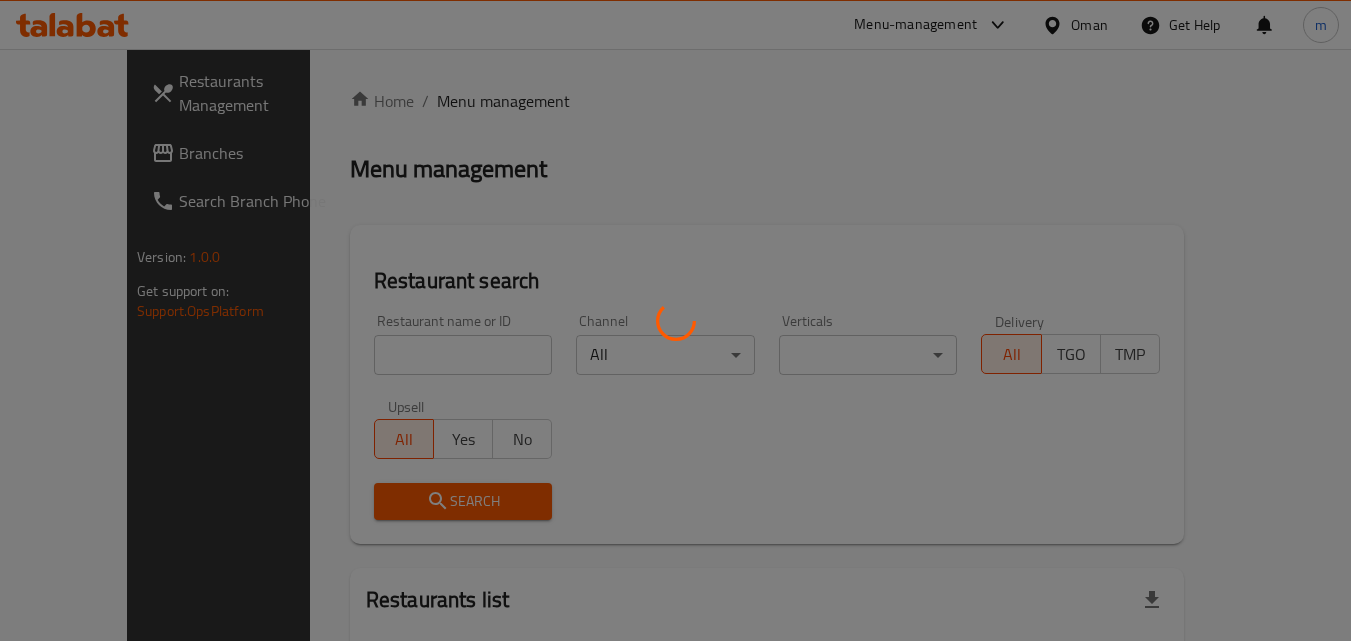 scroll, scrollTop: 0, scrollLeft: 0, axis: both 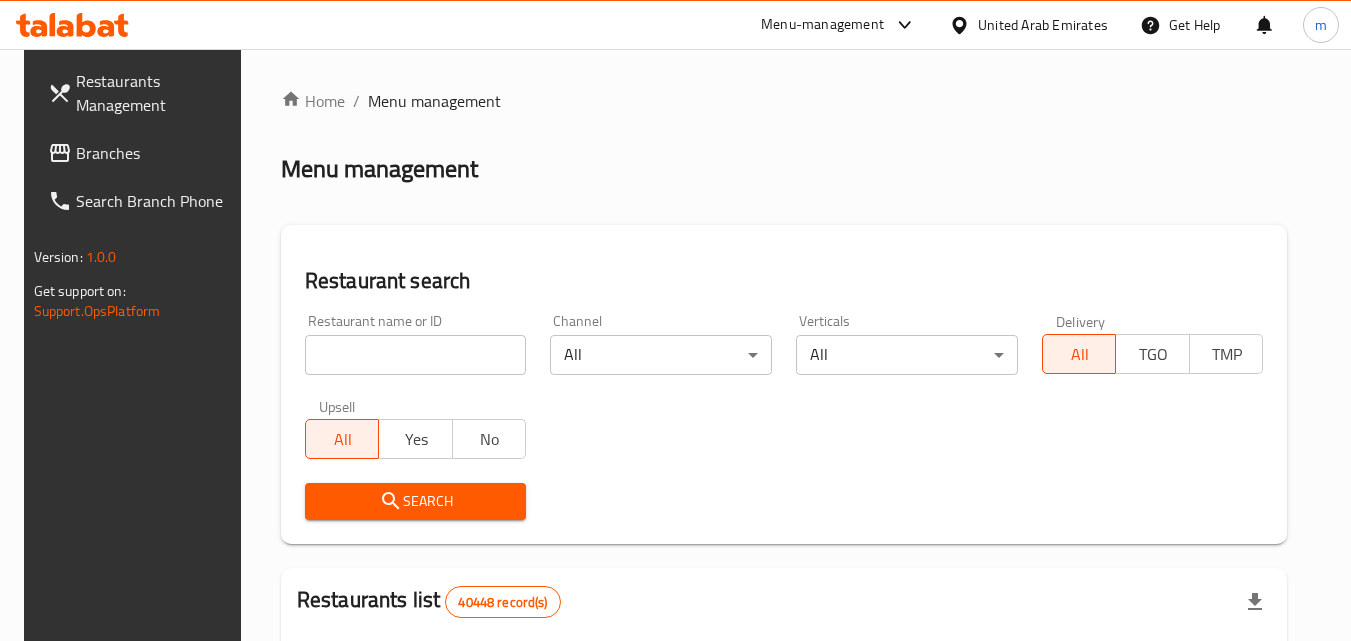 click on "Branches" at bounding box center (141, 153) 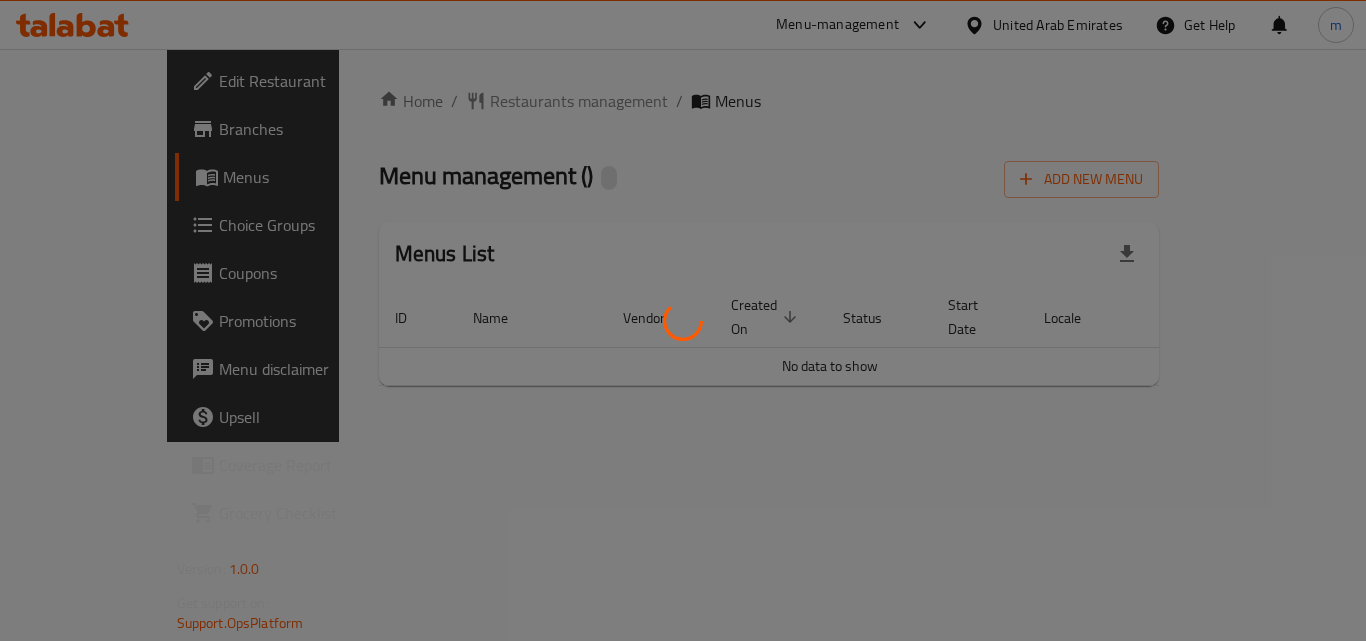 scroll, scrollTop: 0, scrollLeft: 0, axis: both 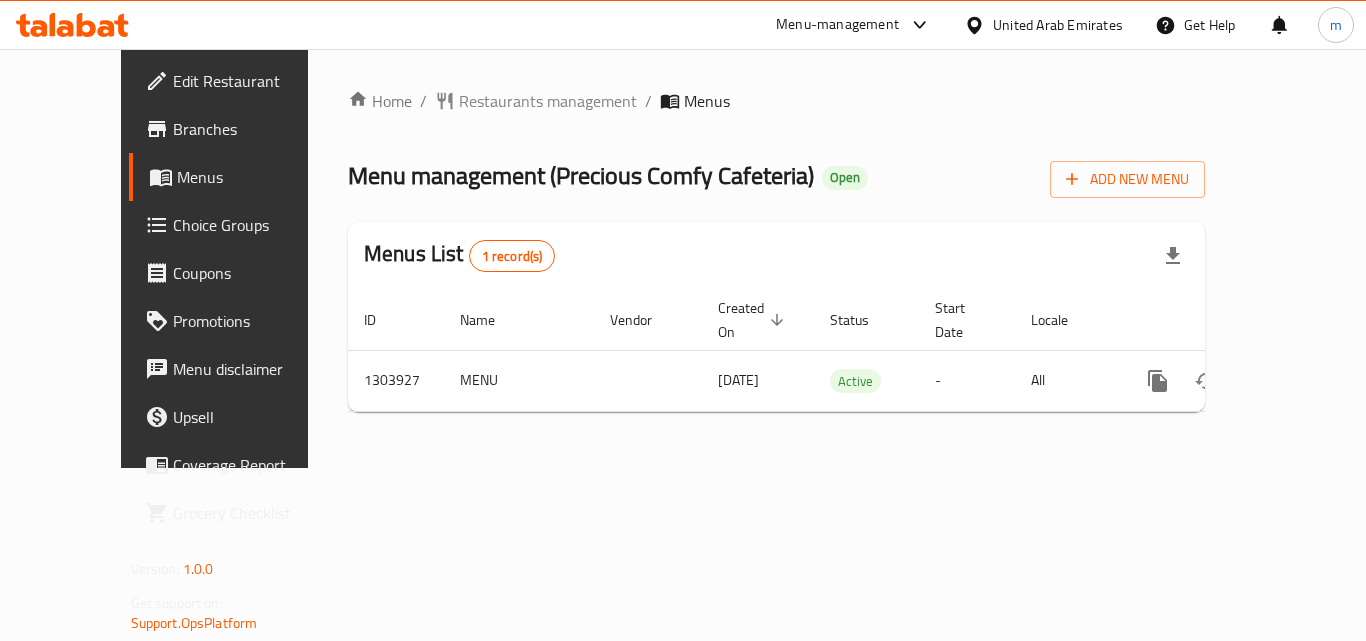 click 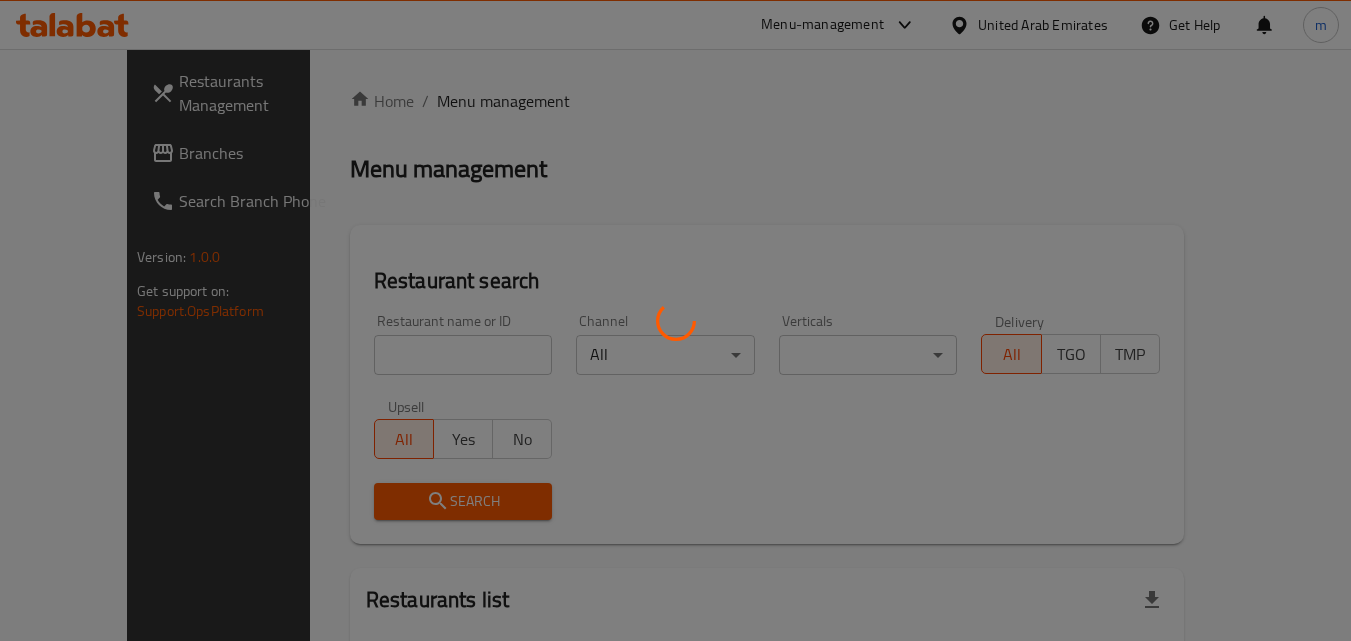 scroll, scrollTop: 0, scrollLeft: 0, axis: both 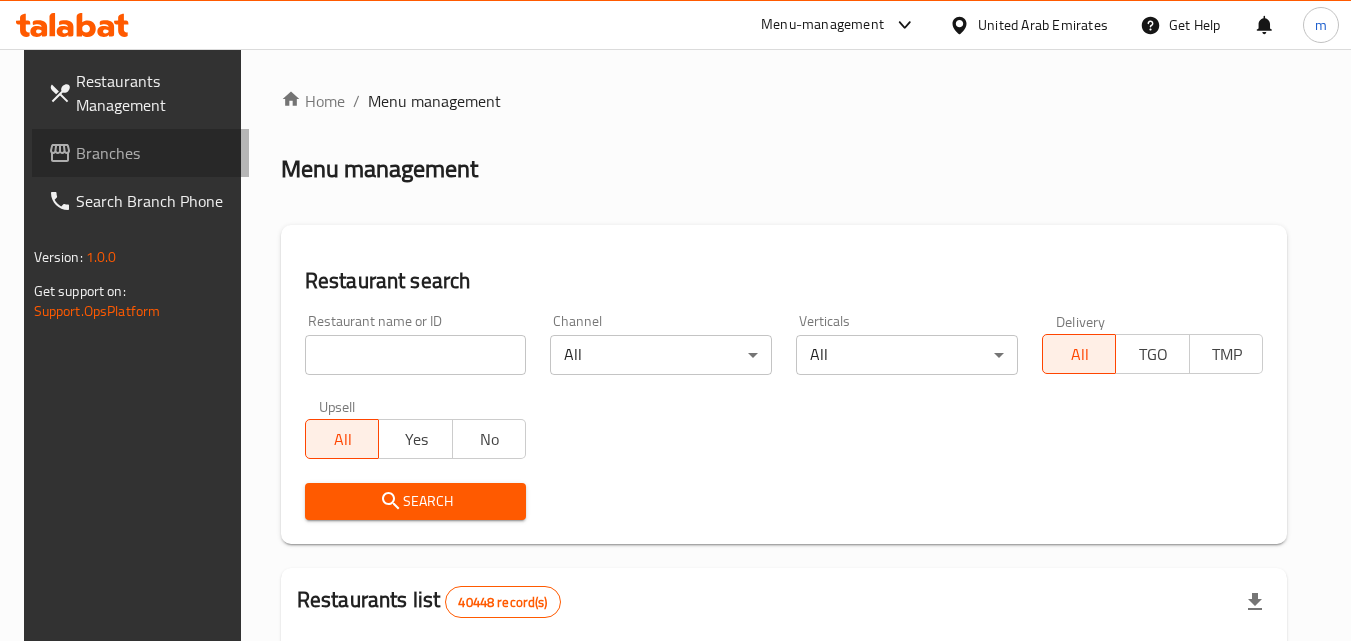 click 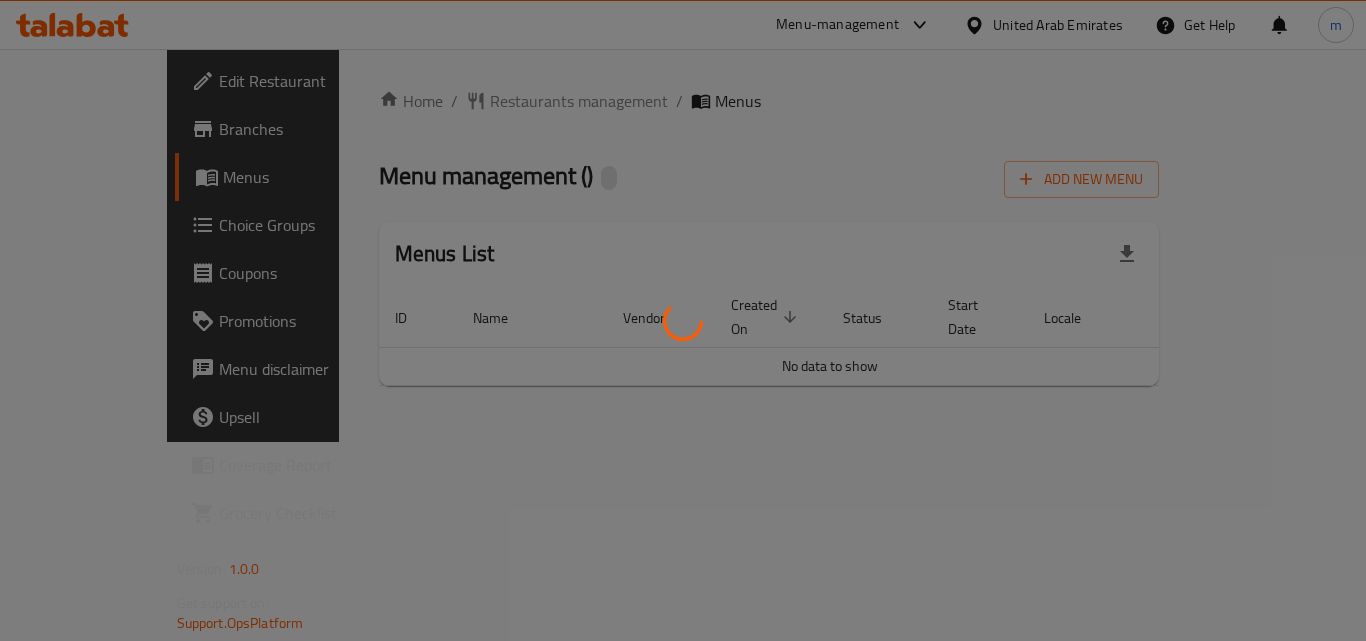 scroll, scrollTop: 0, scrollLeft: 0, axis: both 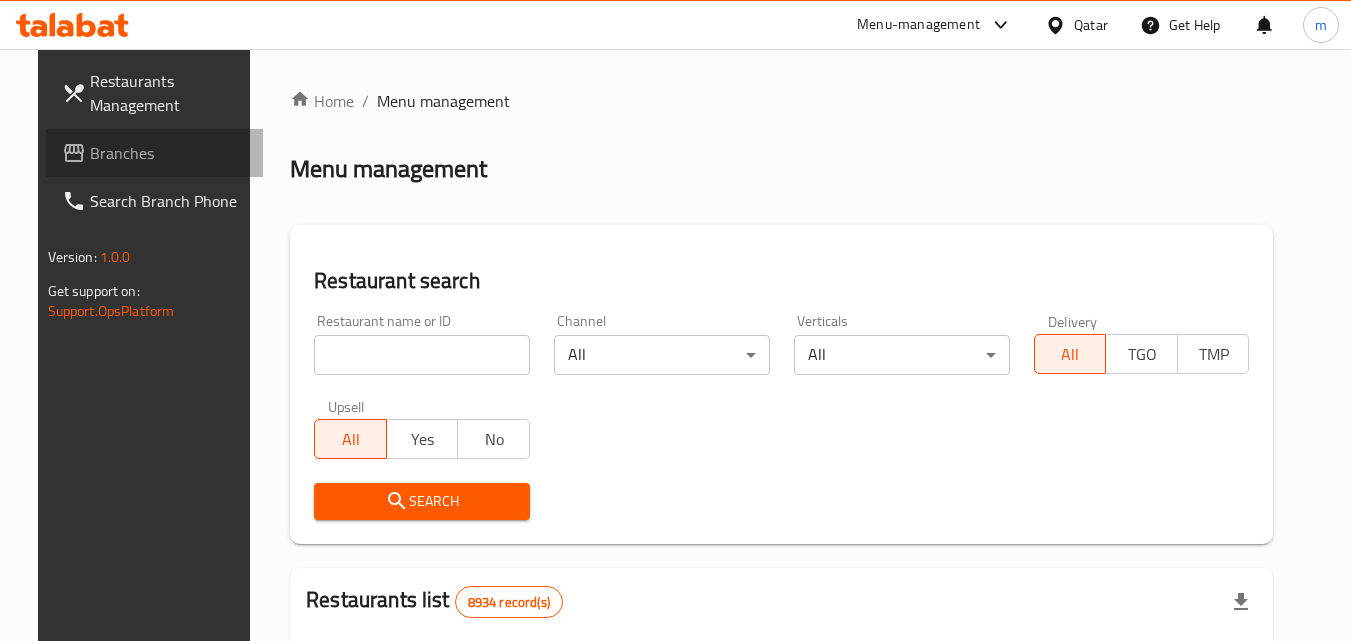 click on "Branches" at bounding box center [169, 153] 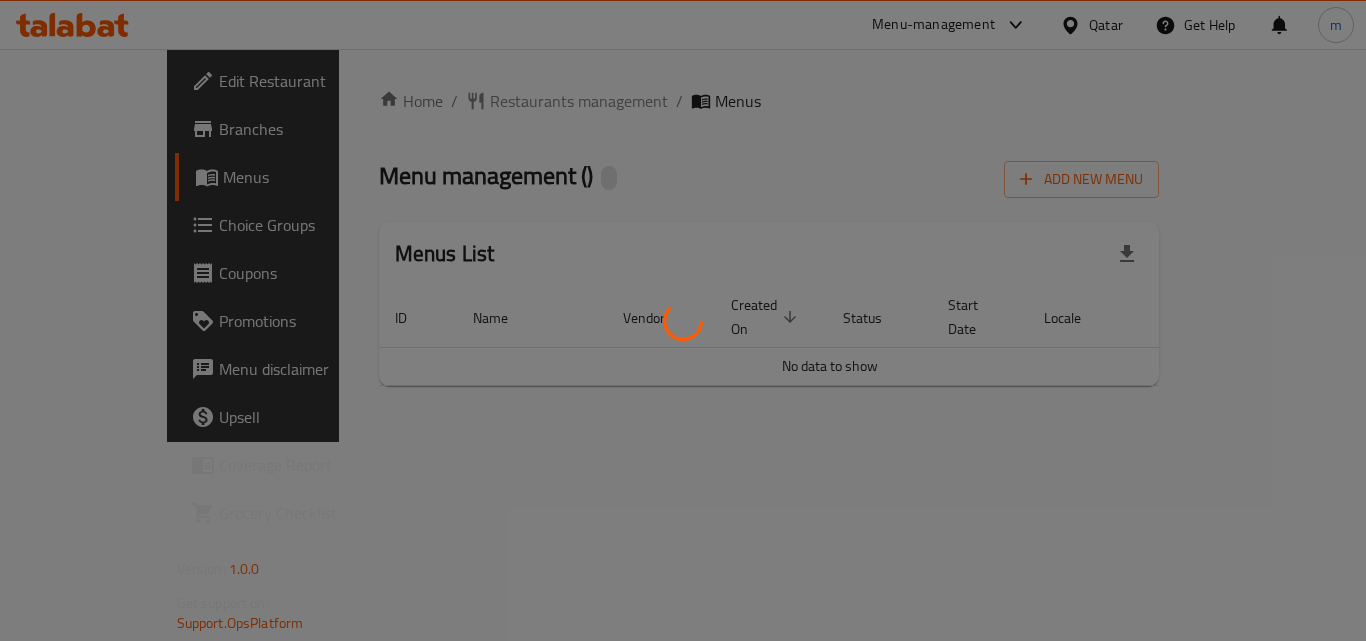 scroll, scrollTop: 0, scrollLeft: 0, axis: both 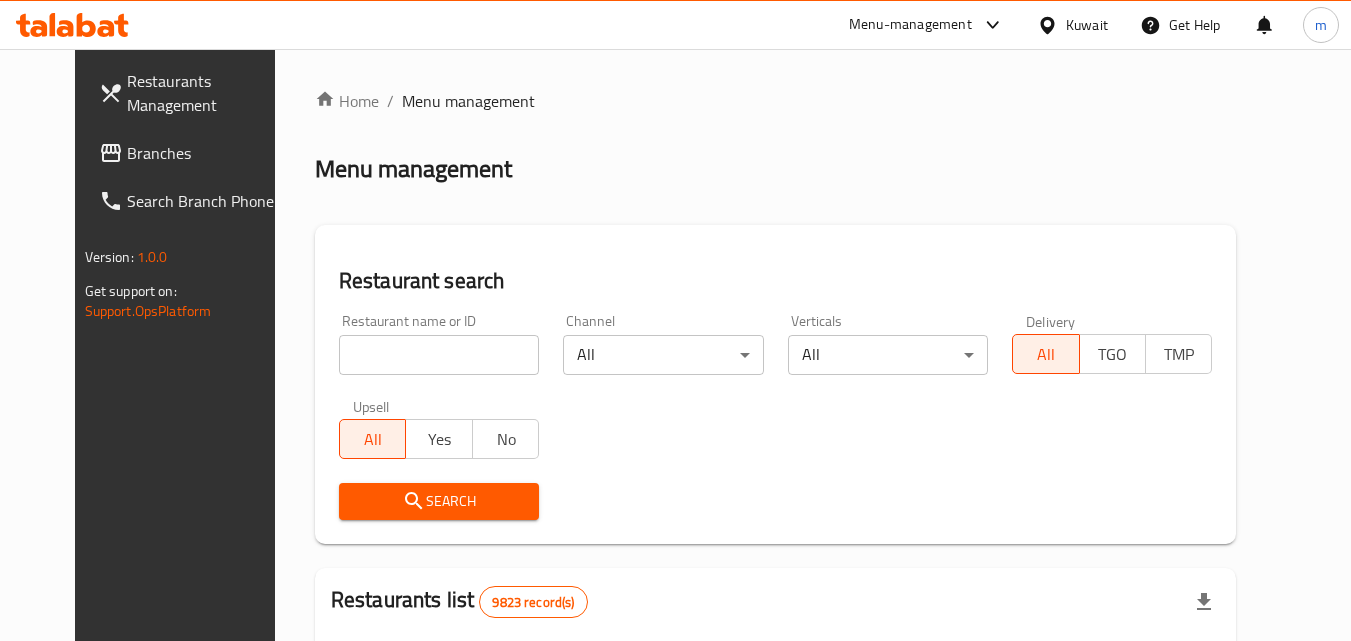 click on "Branches" at bounding box center (192, 153) 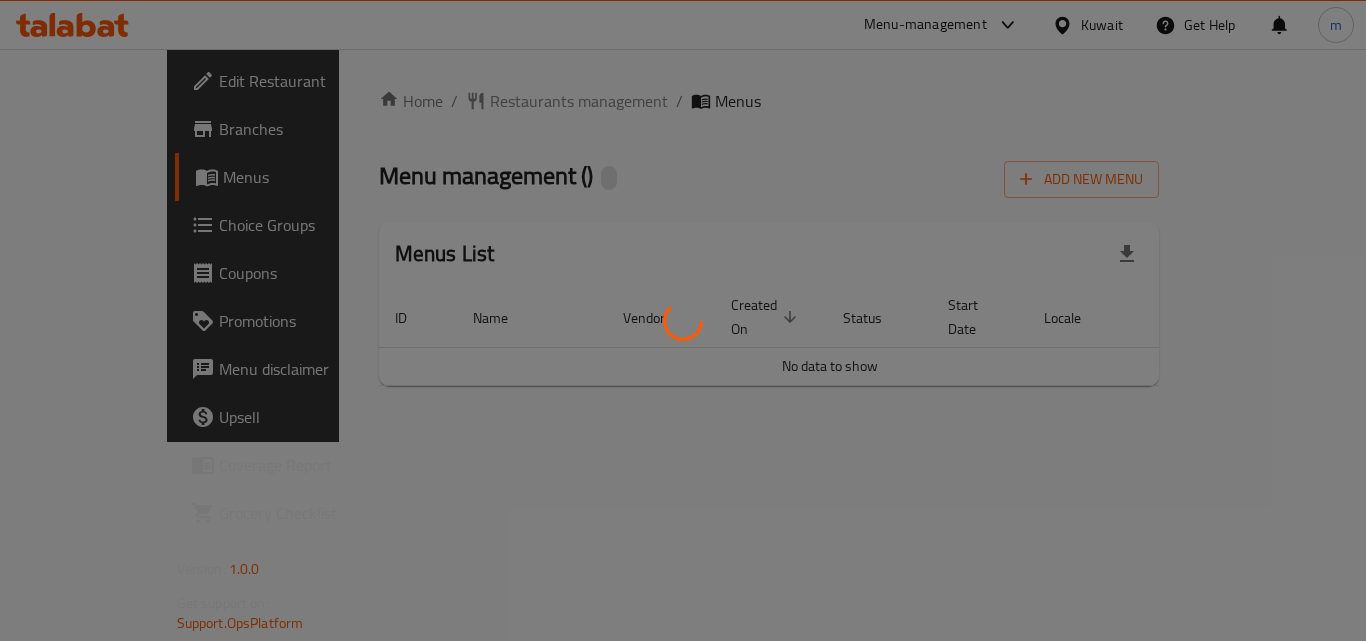 scroll, scrollTop: 0, scrollLeft: 0, axis: both 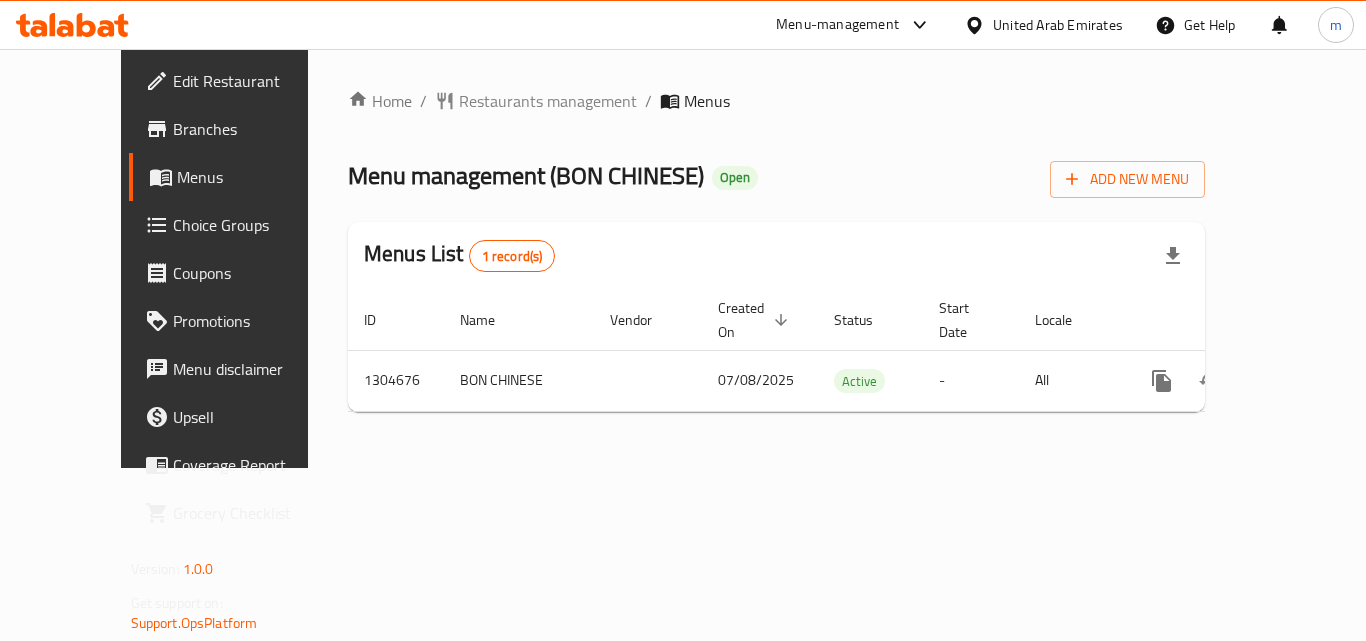 drag, startPoint x: 661, startPoint y: 510, endPoint x: 640, endPoint y: 498, distance: 24.186773 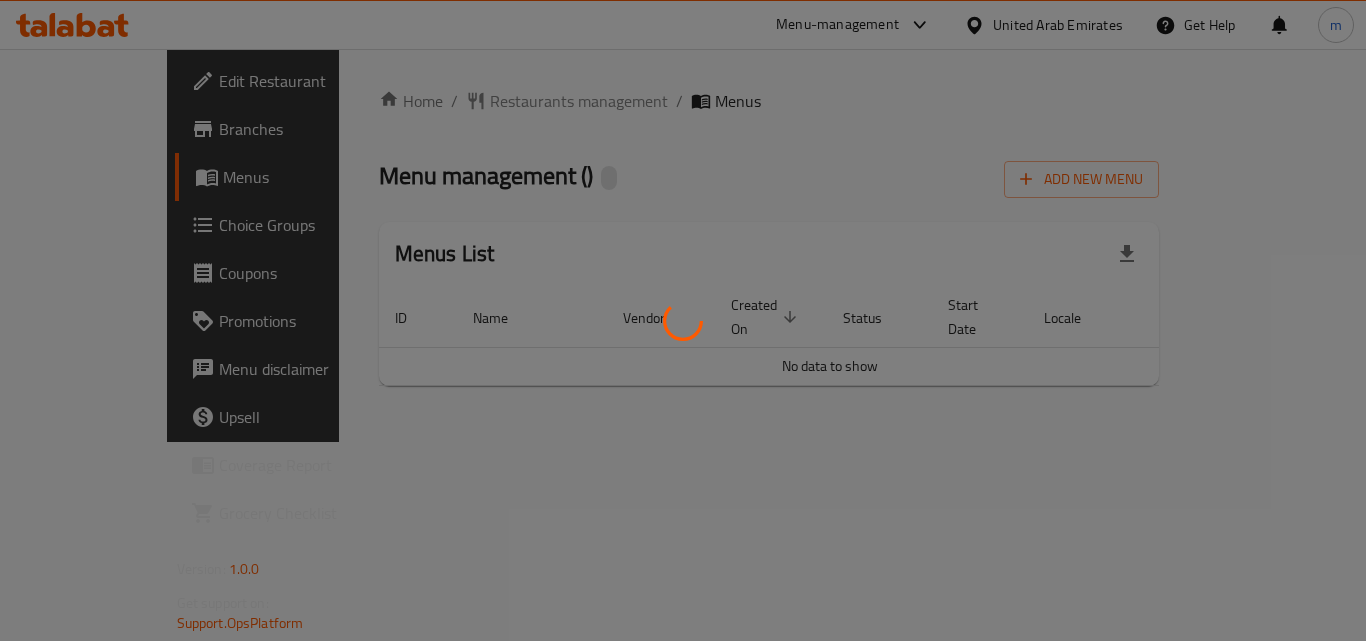 scroll, scrollTop: 0, scrollLeft: 0, axis: both 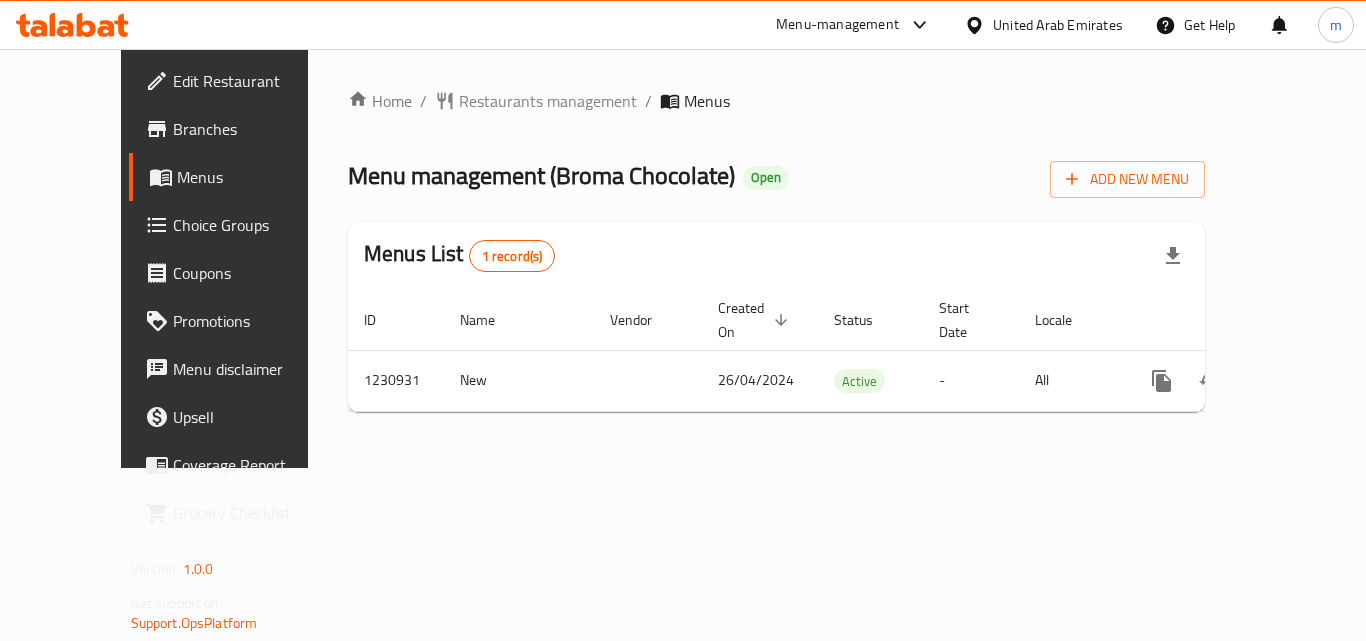 click 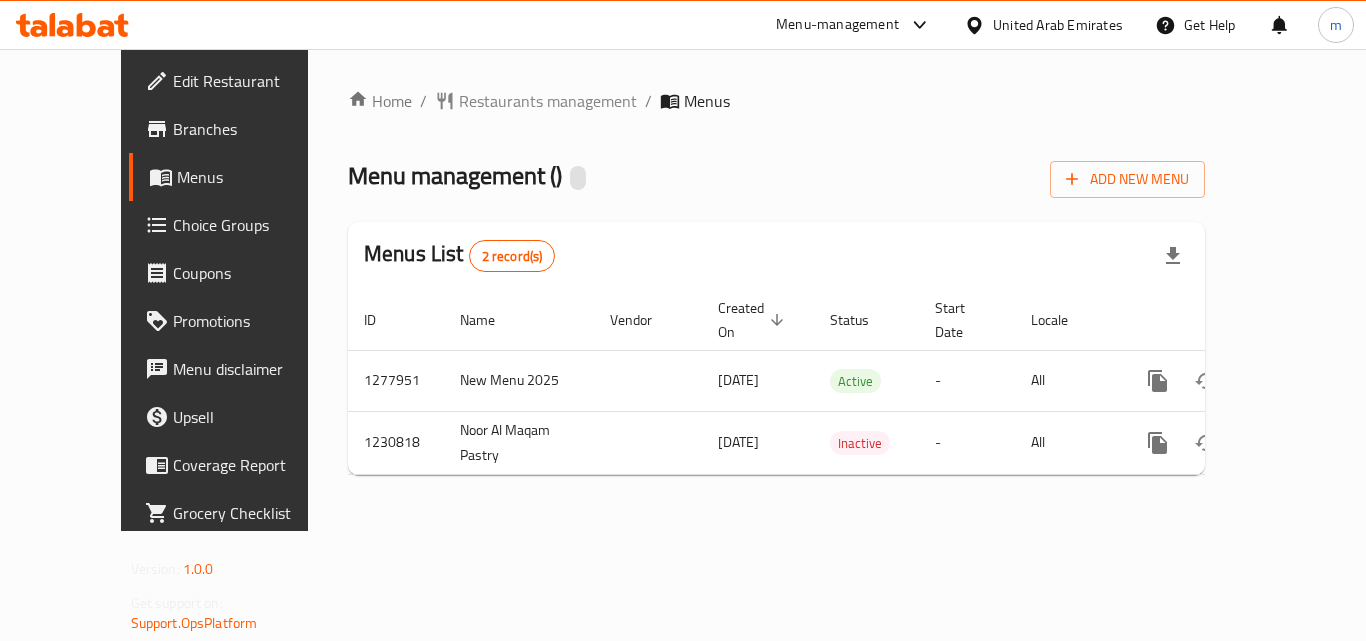 scroll, scrollTop: 0, scrollLeft: 0, axis: both 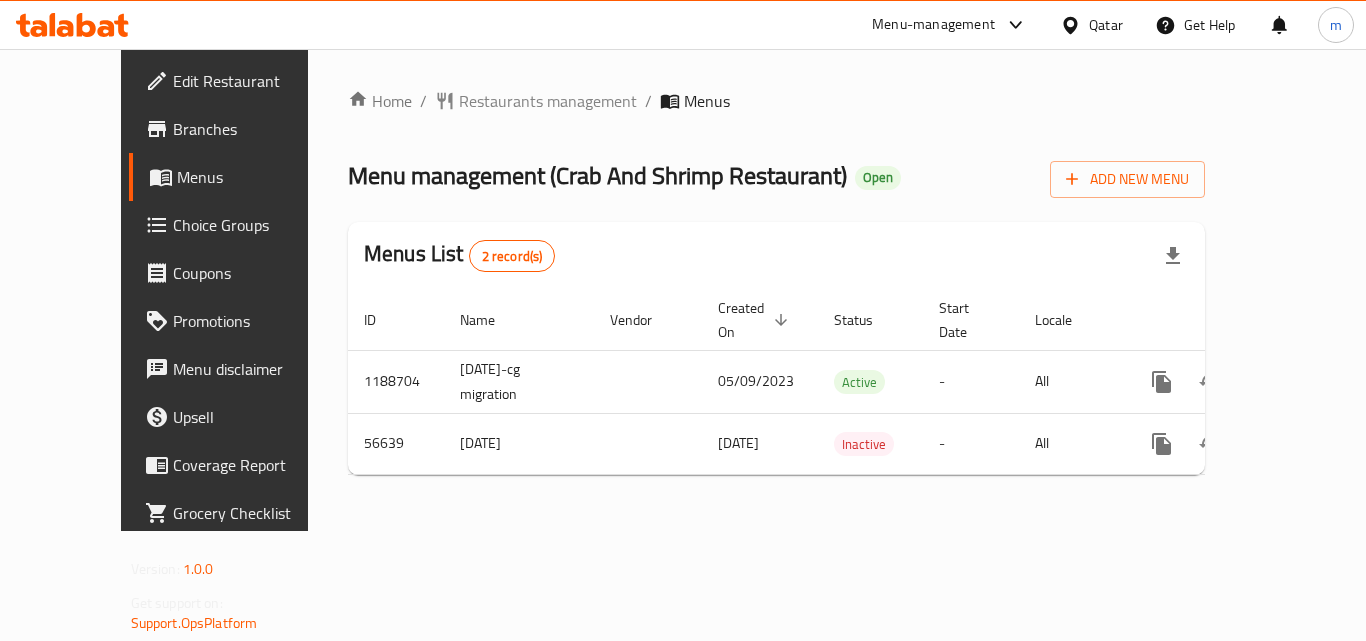click 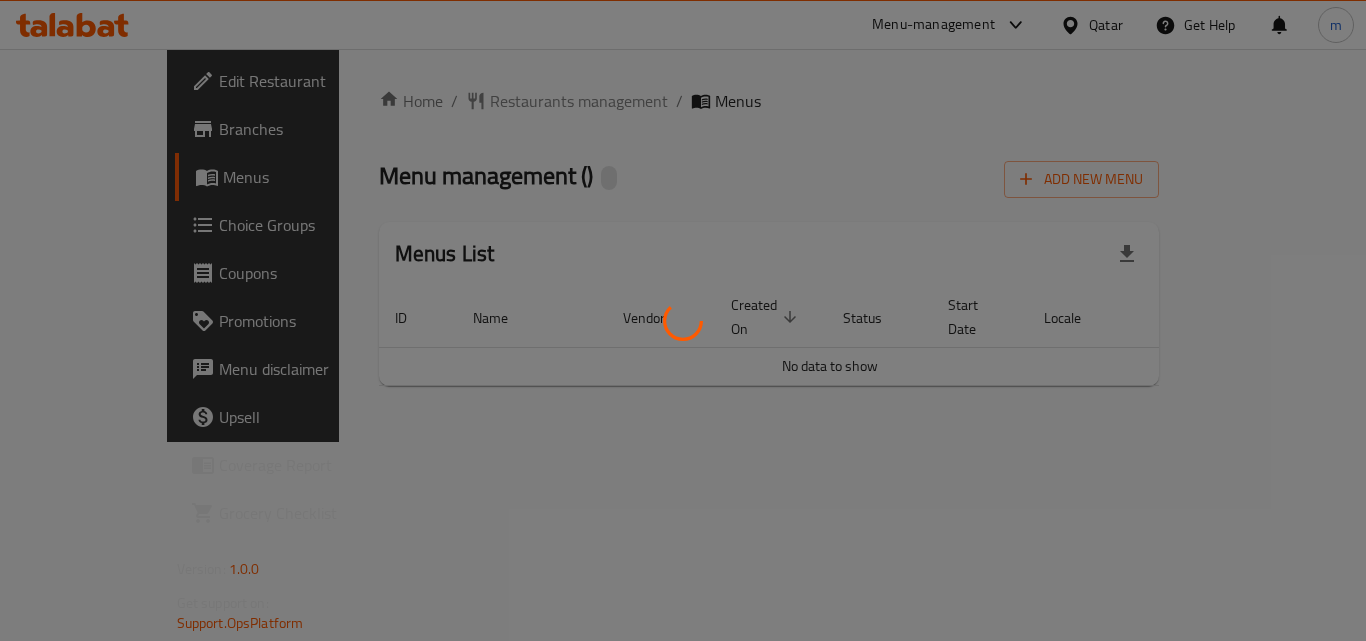 scroll, scrollTop: 0, scrollLeft: 0, axis: both 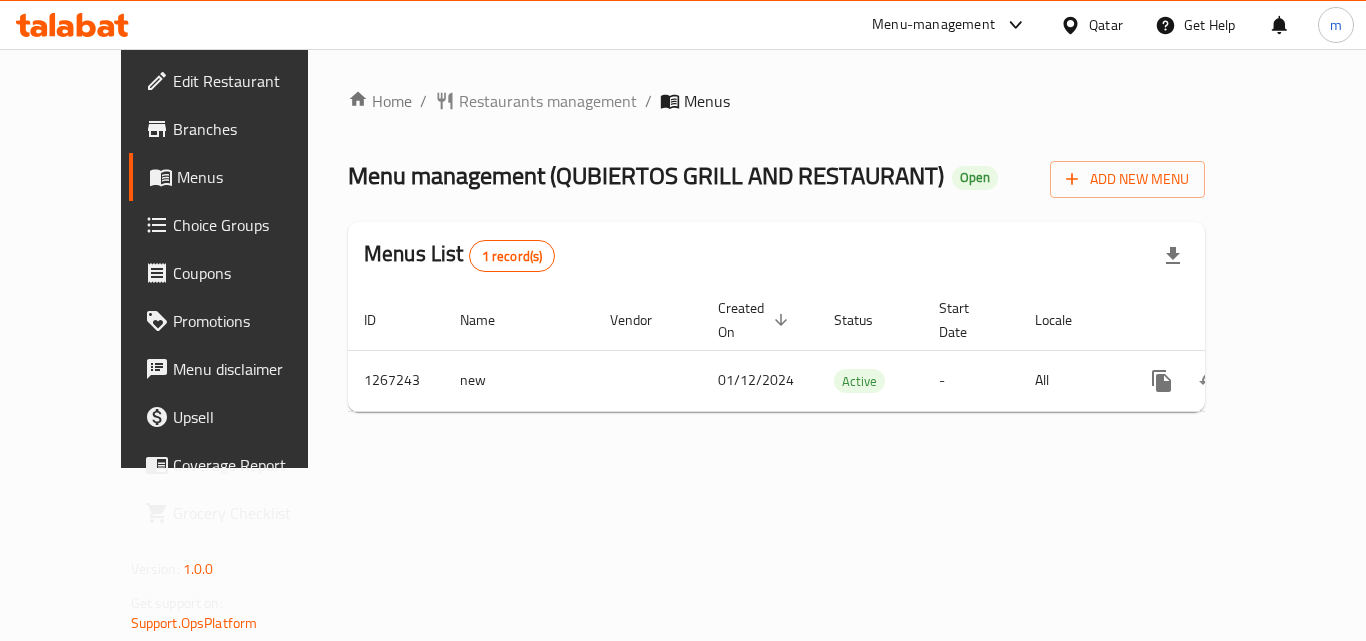 click 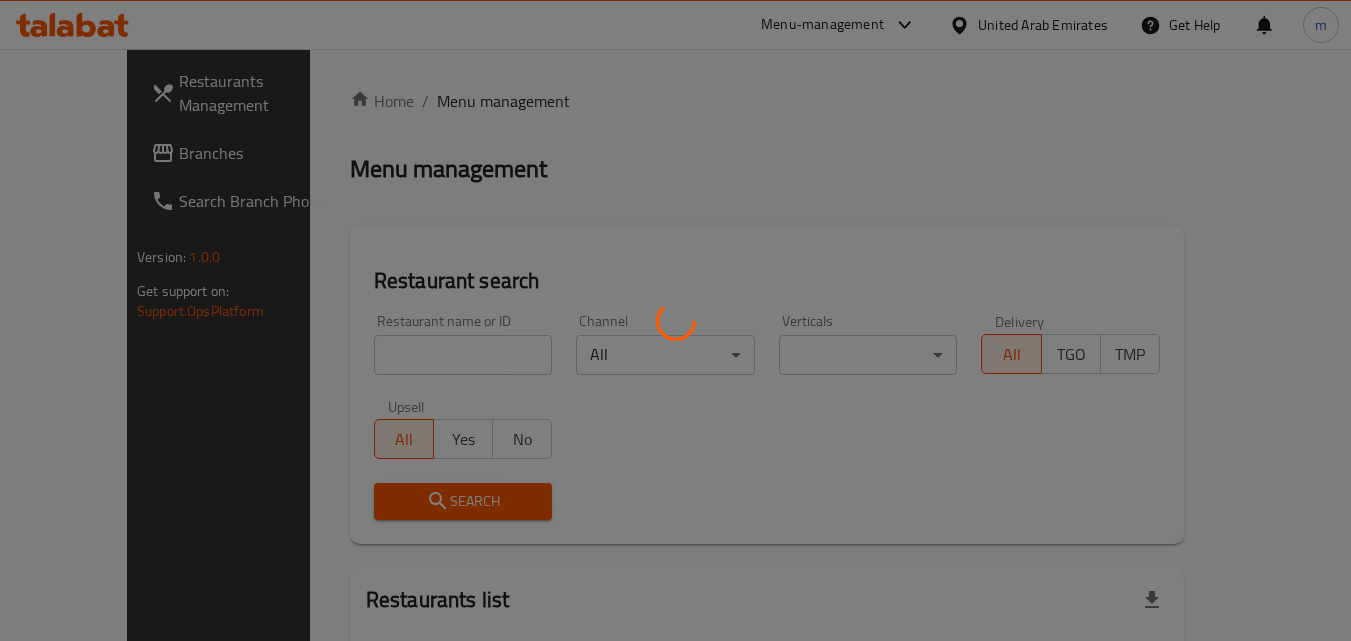 scroll, scrollTop: 0, scrollLeft: 0, axis: both 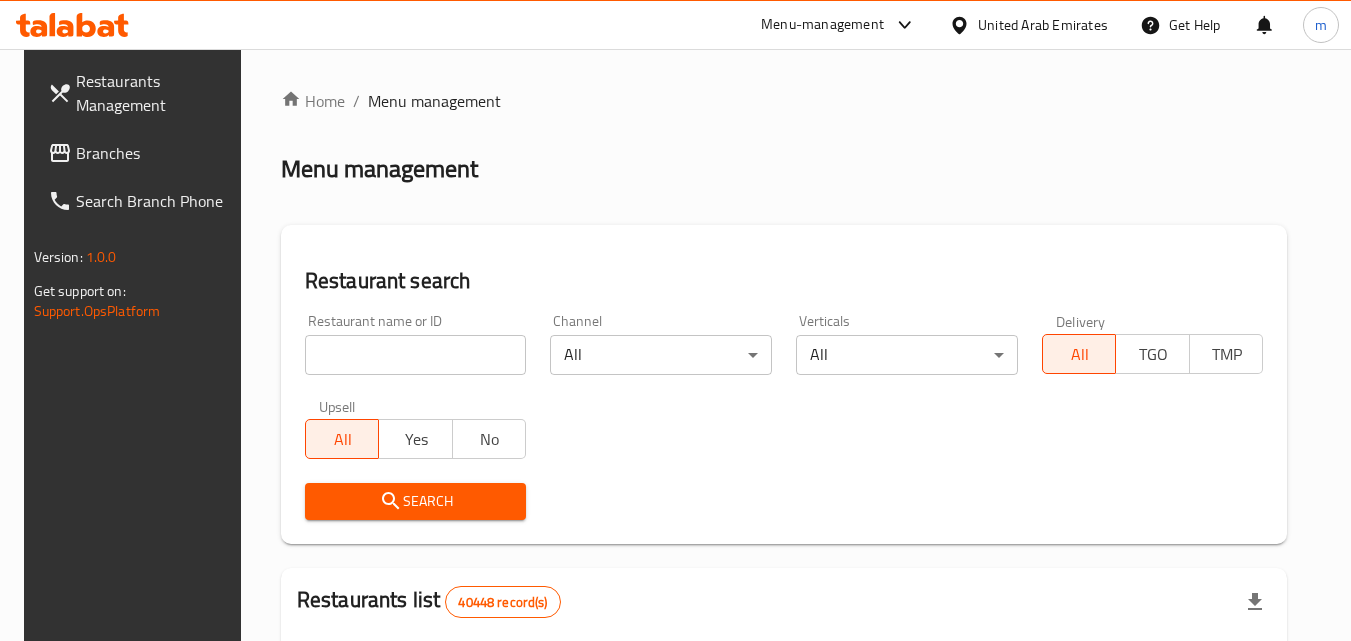 click on "Branches" at bounding box center (155, 153) 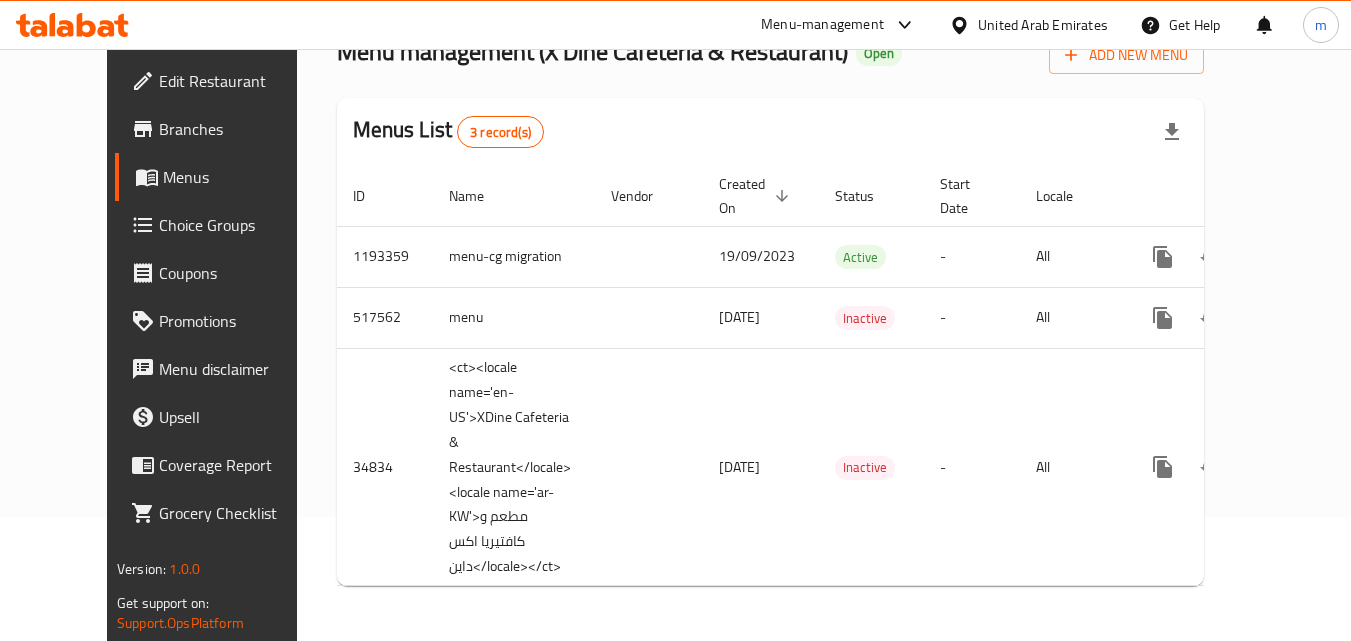 scroll, scrollTop: 125, scrollLeft: 0, axis: vertical 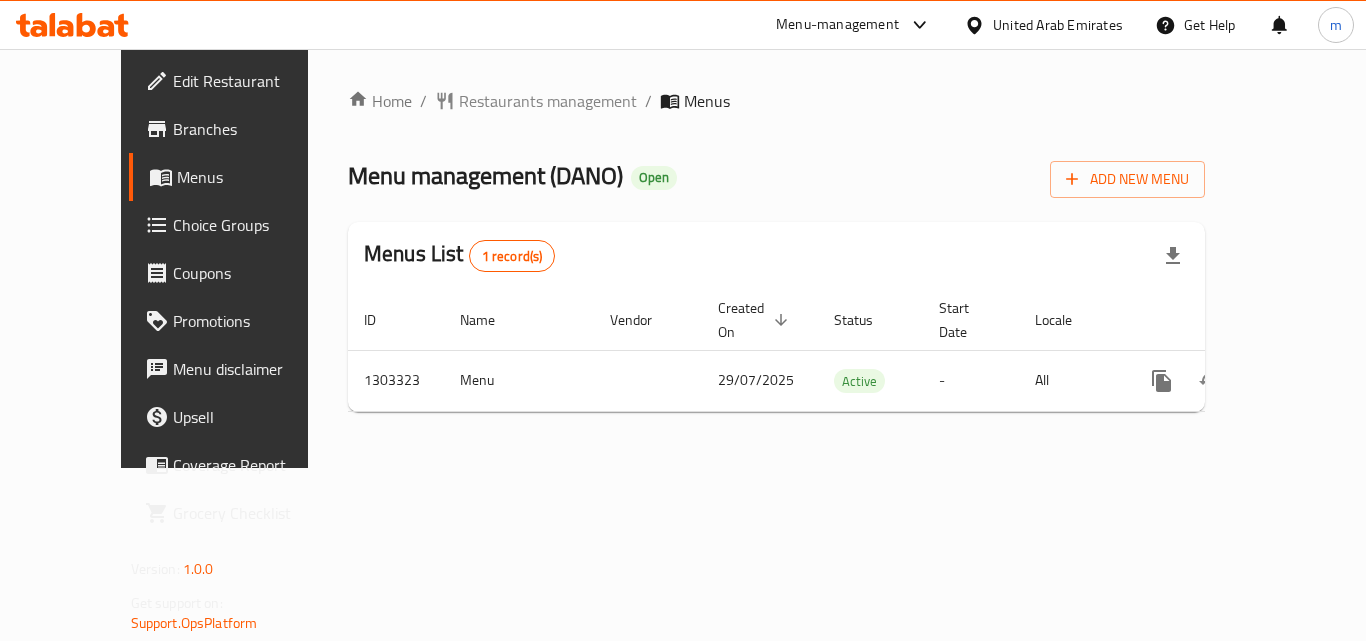 click on "Home / Restaurants management / Menus Menu management ( DANO )  Open Add New Menu Menus List   1 record(s) ID Name Vendor Created On sorted descending Status Start Date Locale Actions 1303323 Menu 29/07/2025 Active - All" at bounding box center [776, 258] 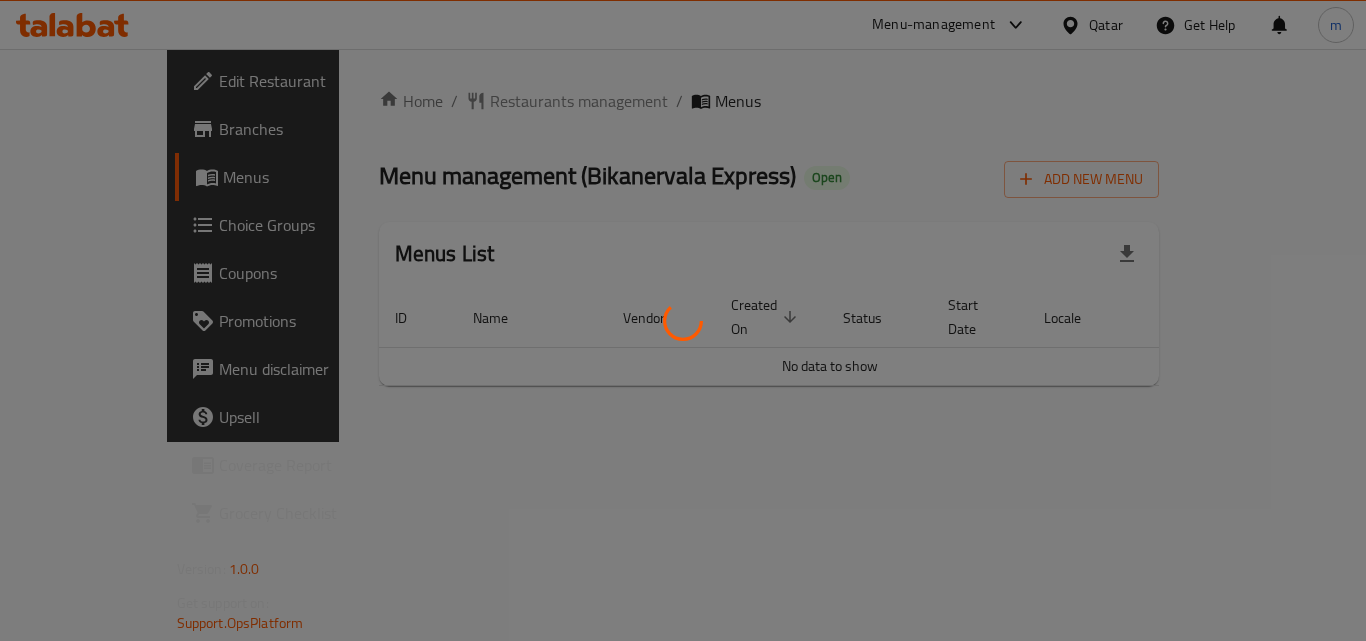 scroll, scrollTop: 0, scrollLeft: 0, axis: both 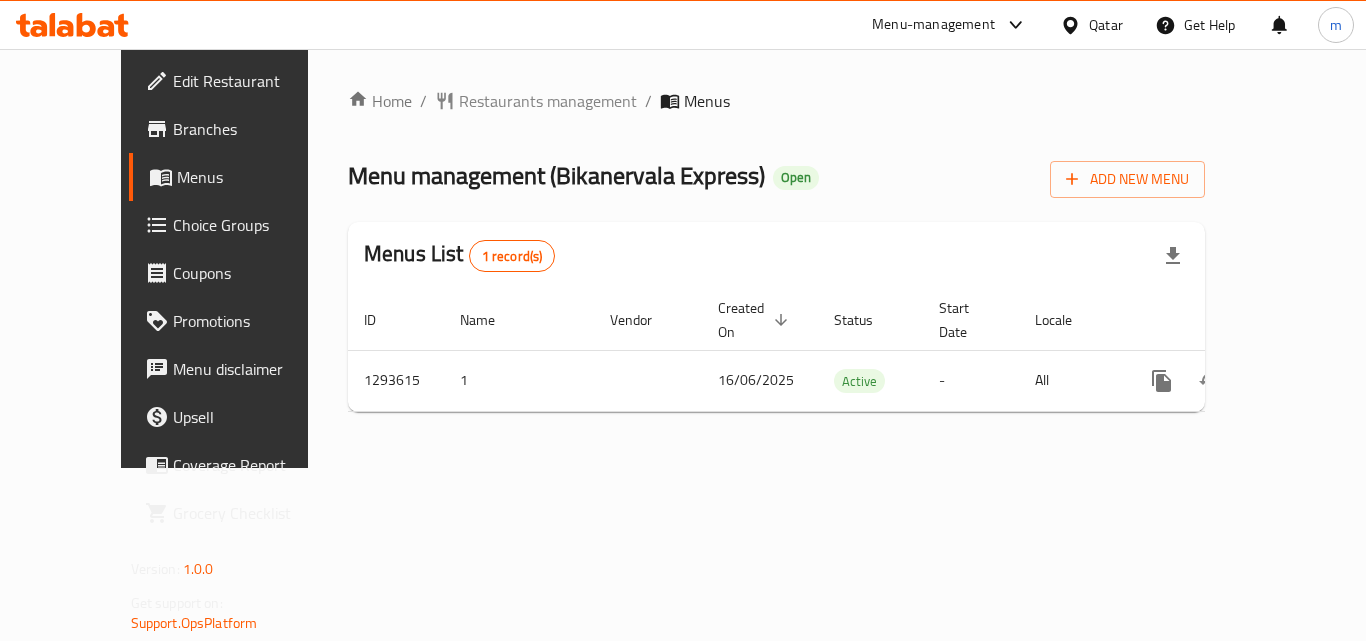 click 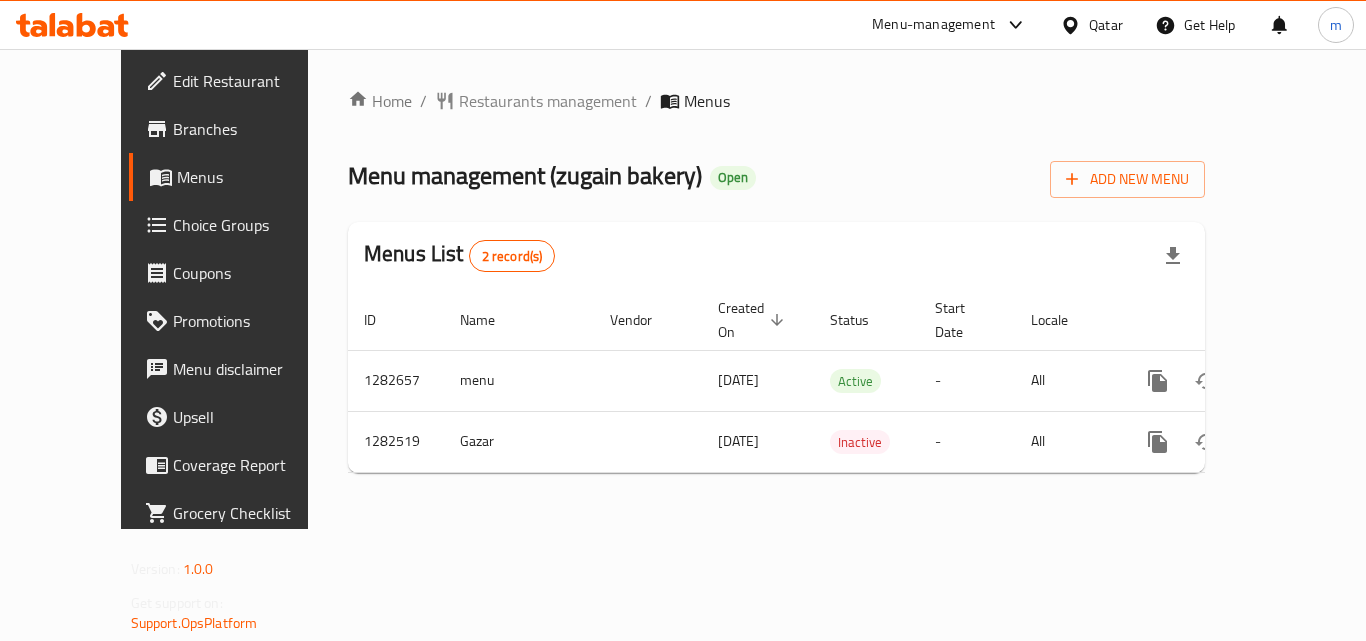 scroll, scrollTop: 0, scrollLeft: 0, axis: both 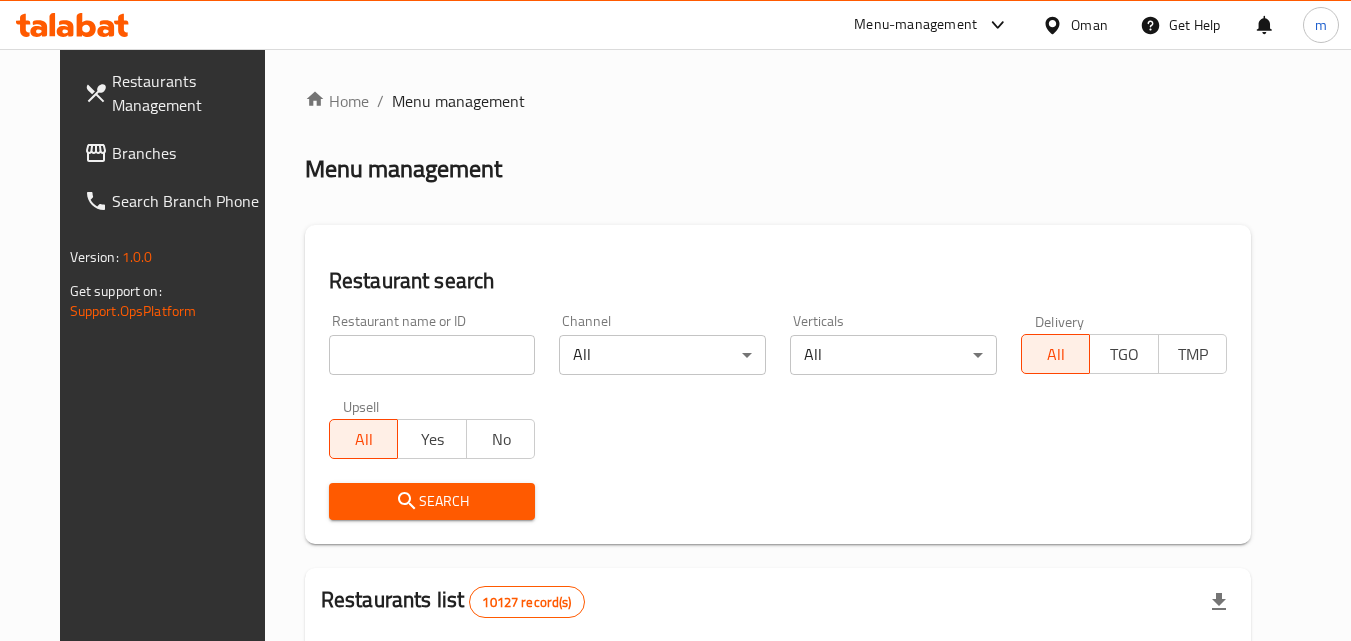 click on "Branches" at bounding box center [191, 153] 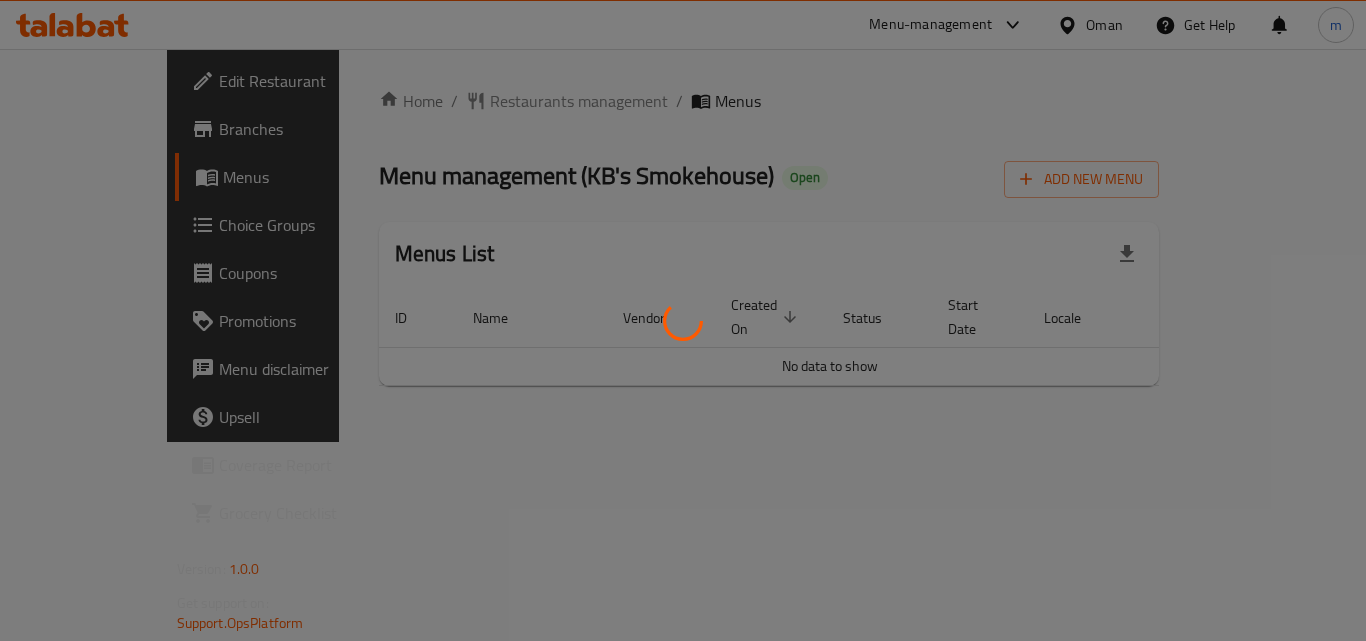 scroll, scrollTop: 0, scrollLeft: 0, axis: both 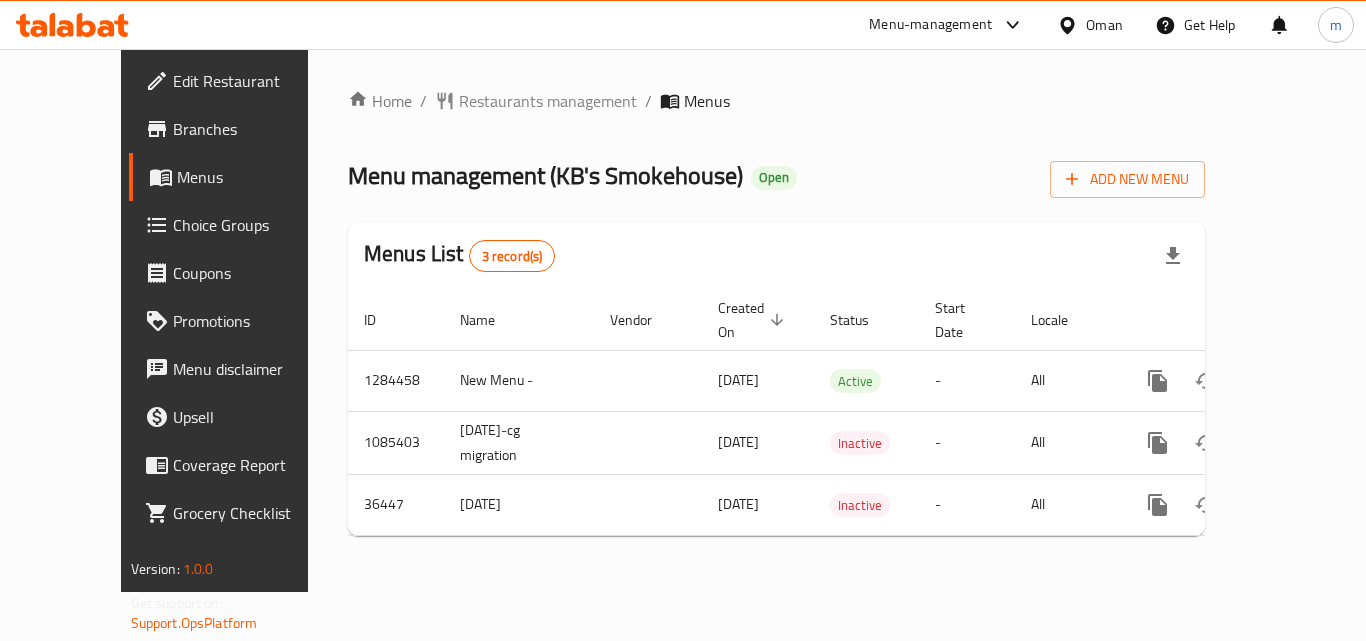 click 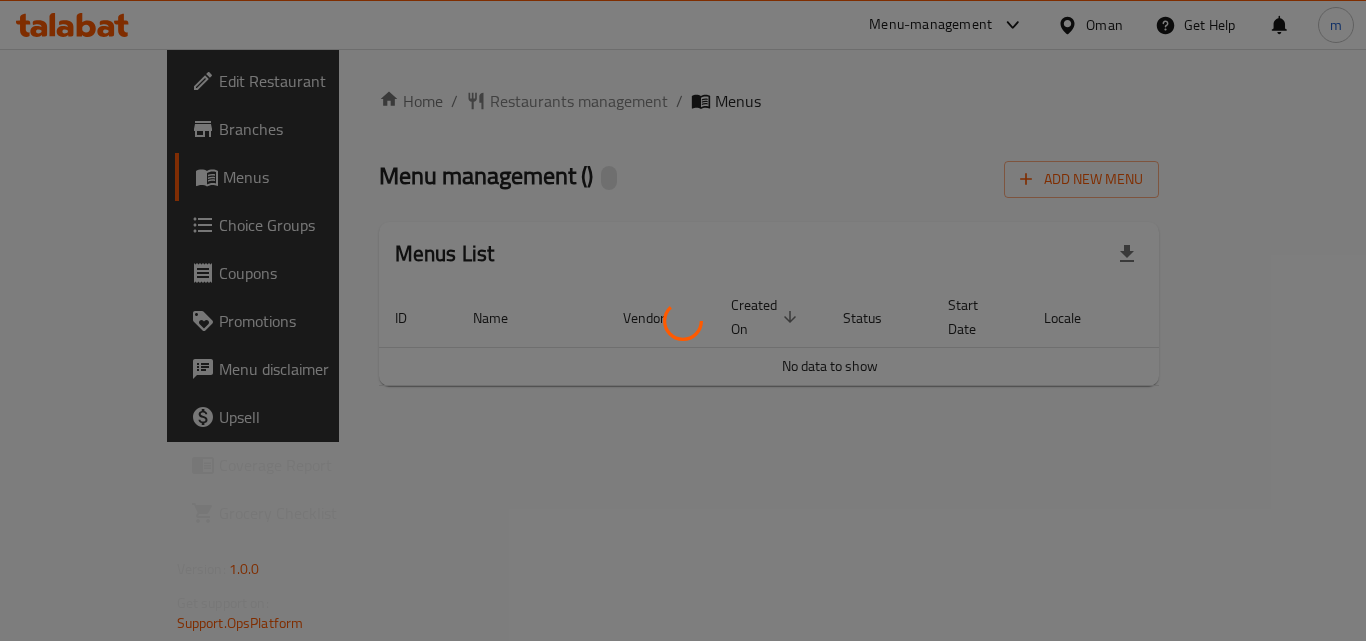 scroll, scrollTop: 0, scrollLeft: 0, axis: both 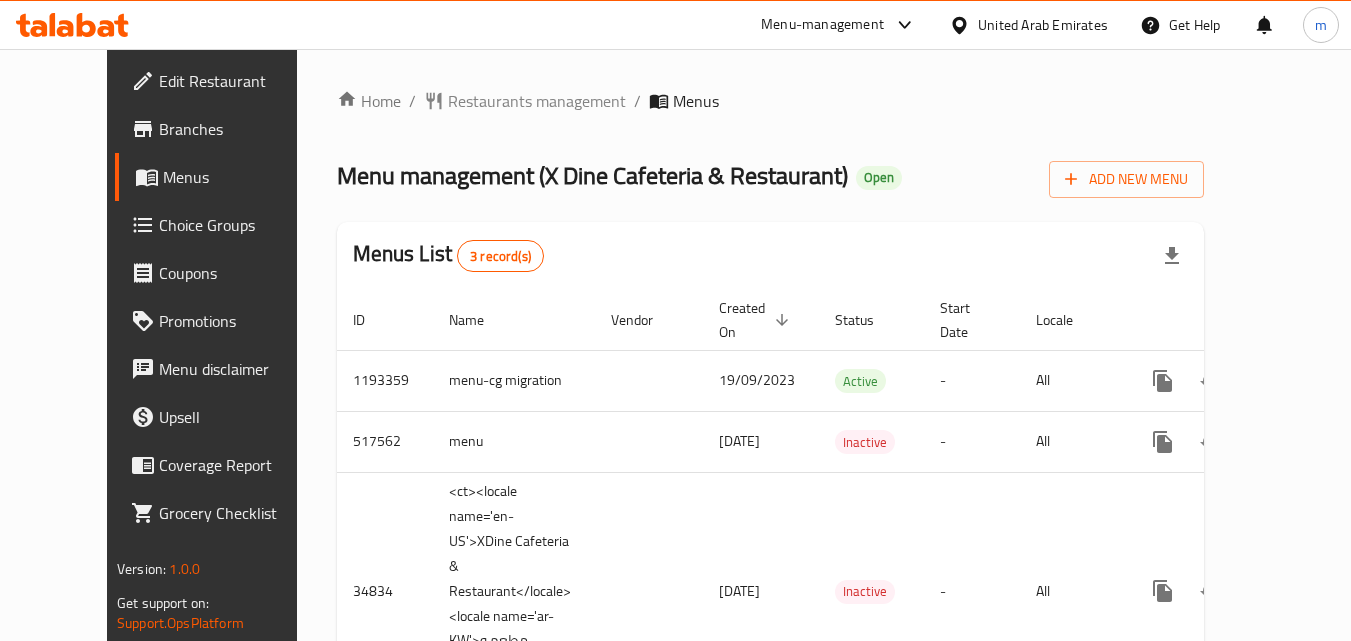click at bounding box center (72, 25) 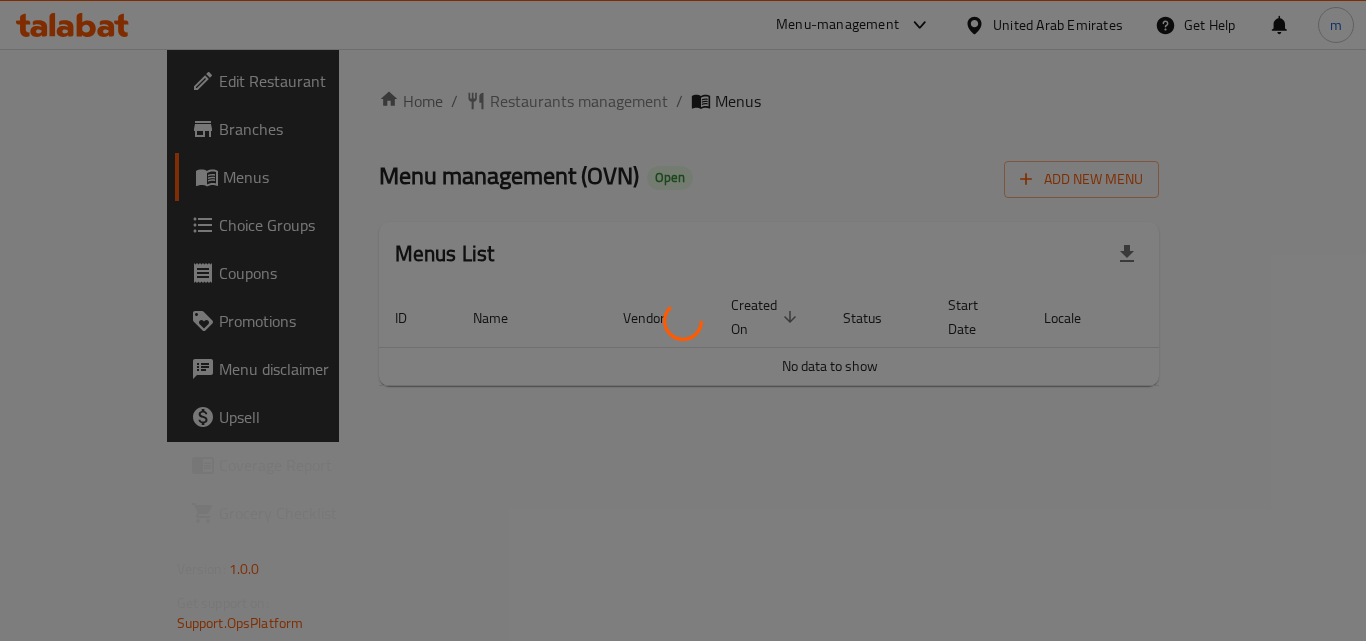 scroll, scrollTop: 0, scrollLeft: 0, axis: both 